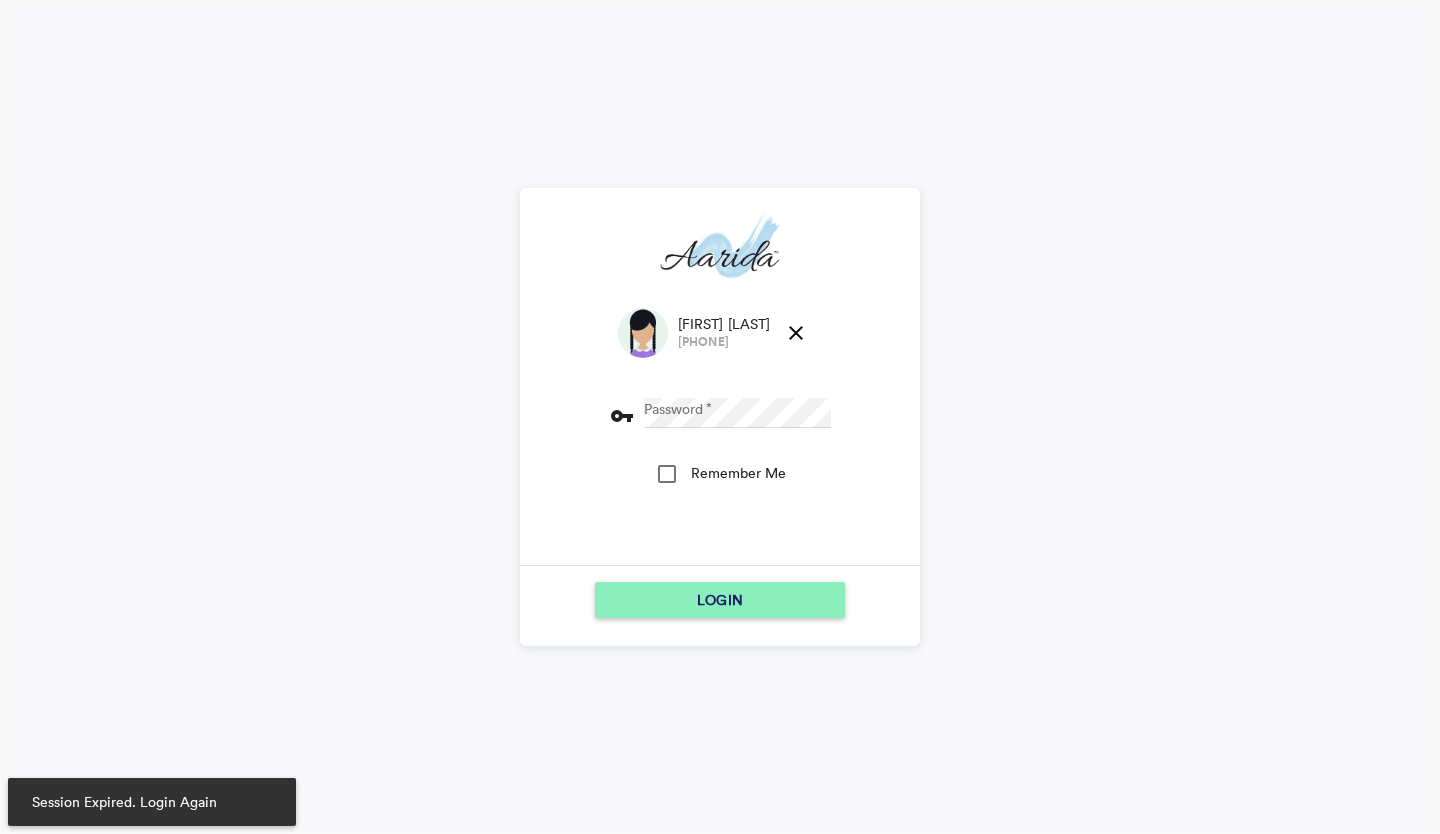 scroll, scrollTop: 0, scrollLeft: 0, axis: both 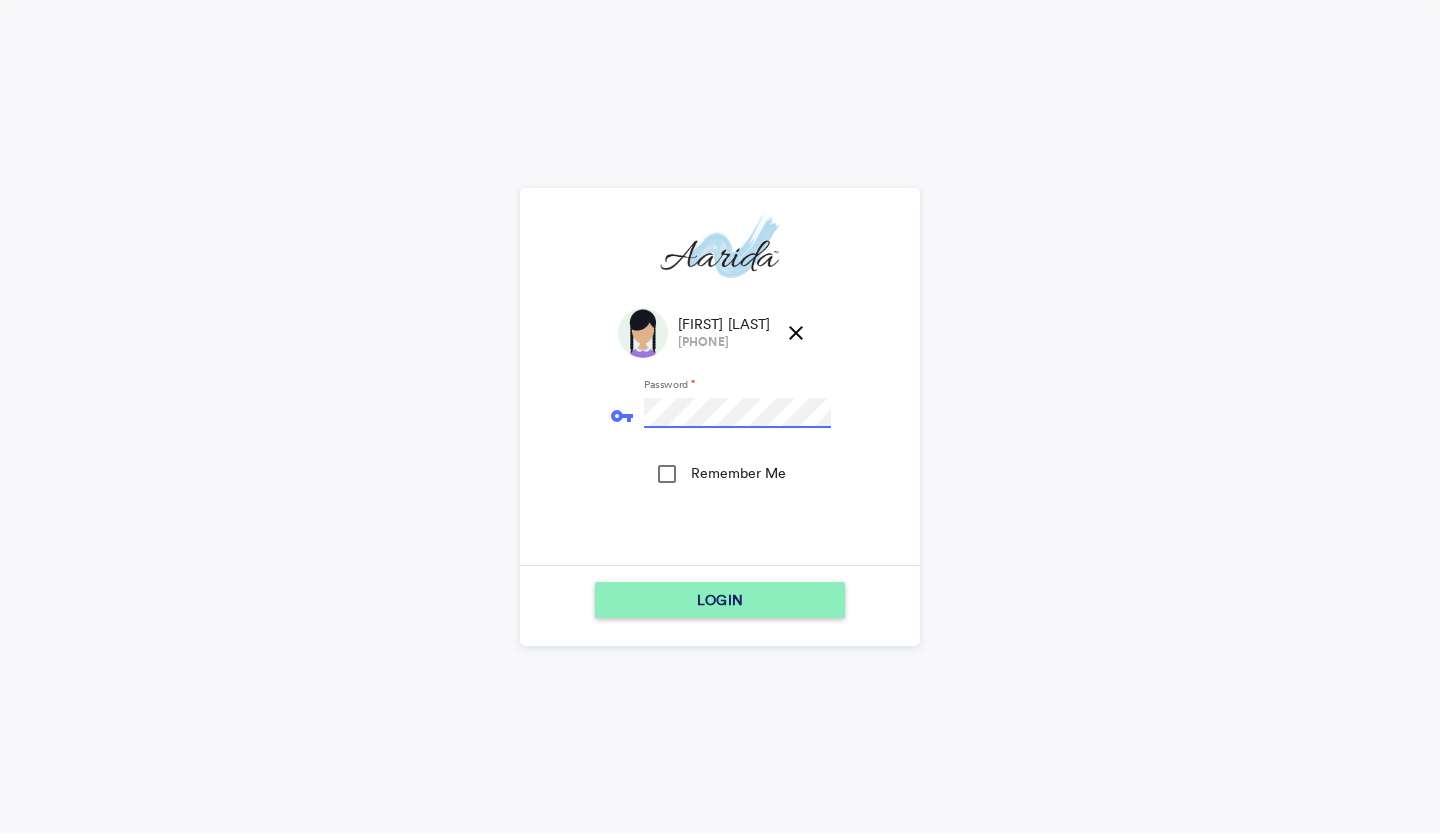 click on "LOGIN" at bounding box center [720, 600] 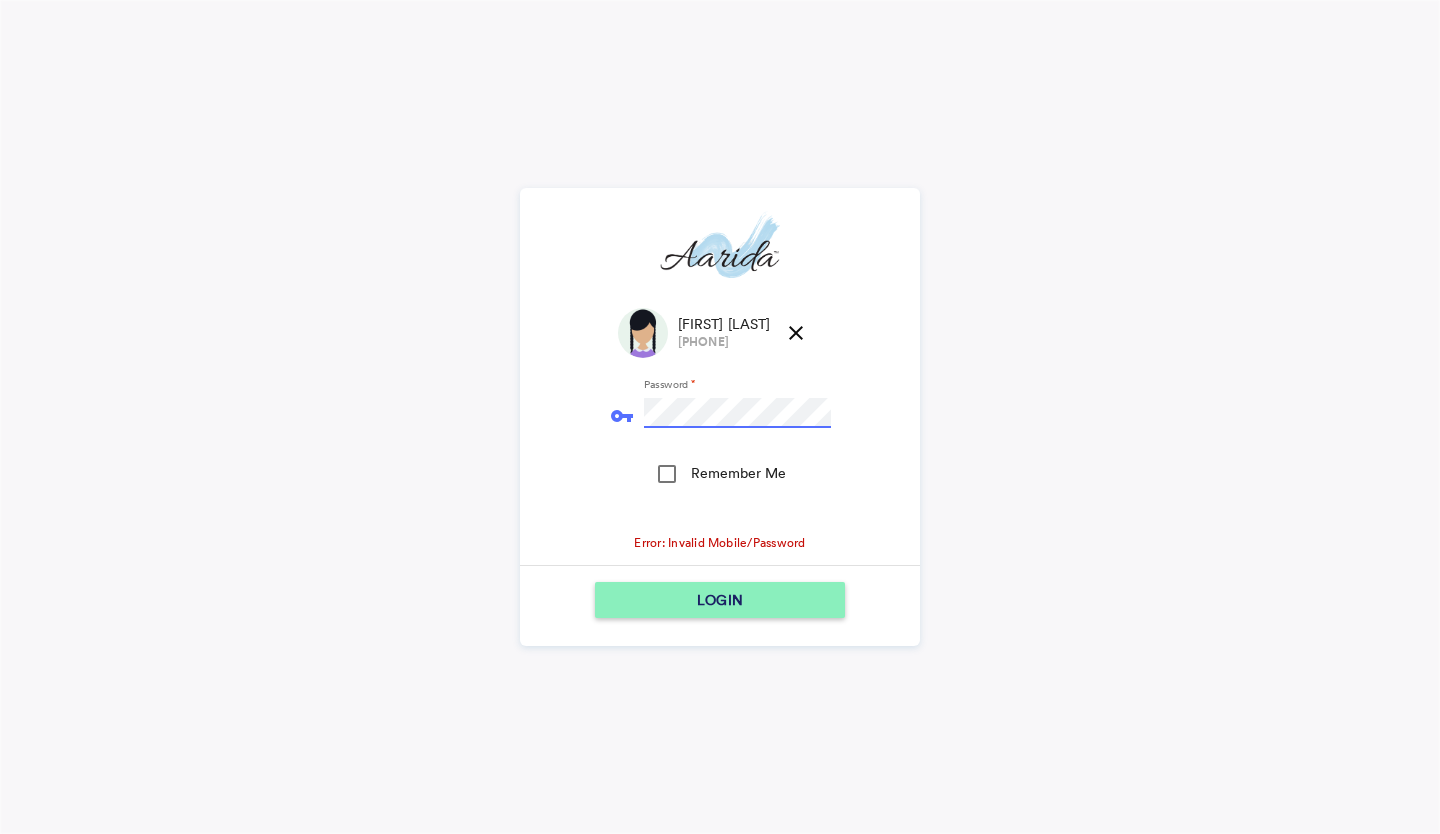 click on "LOGIN" at bounding box center [720, 600] 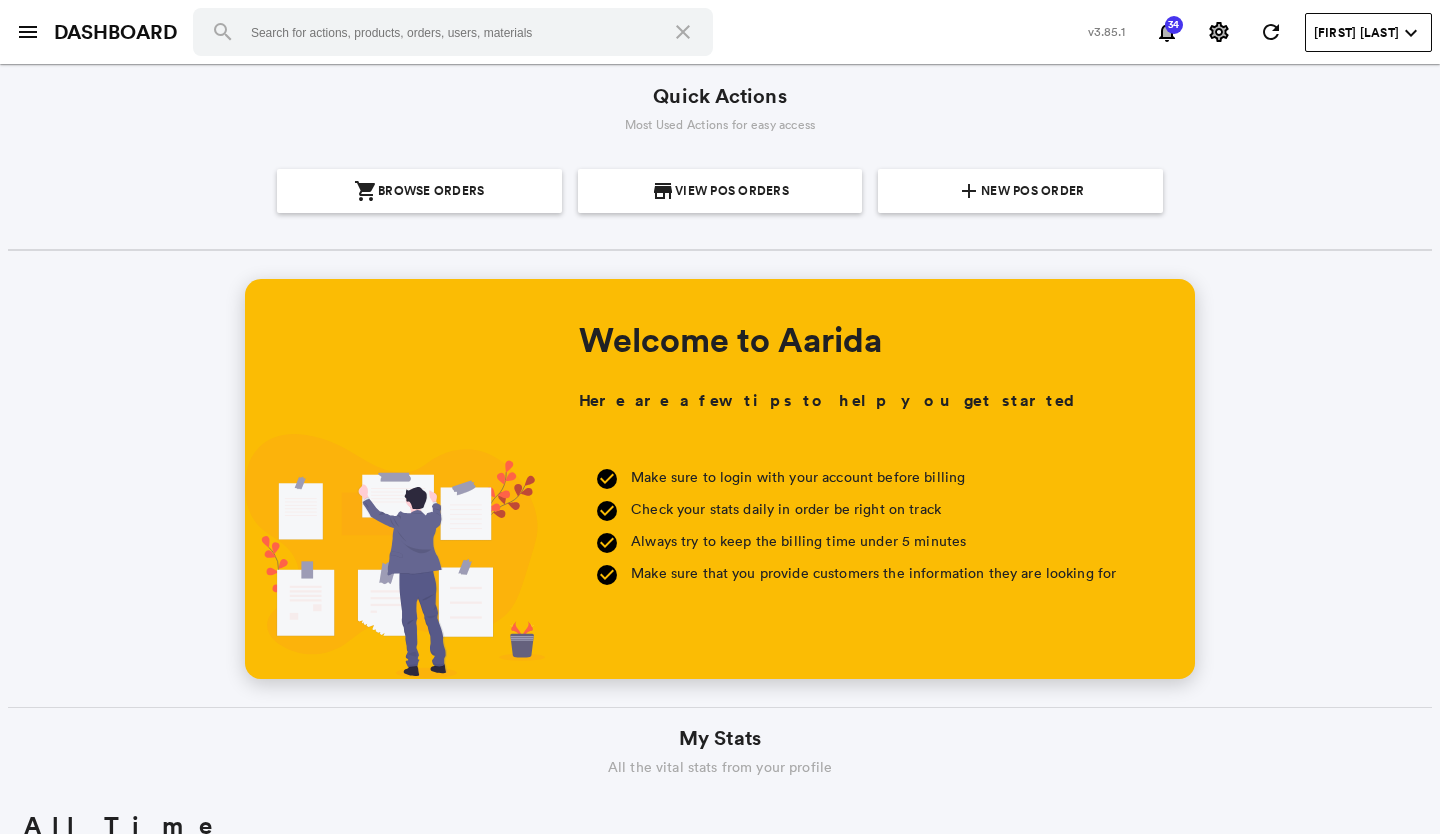 scroll, scrollTop: 0, scrollLeft: 0, axis: both 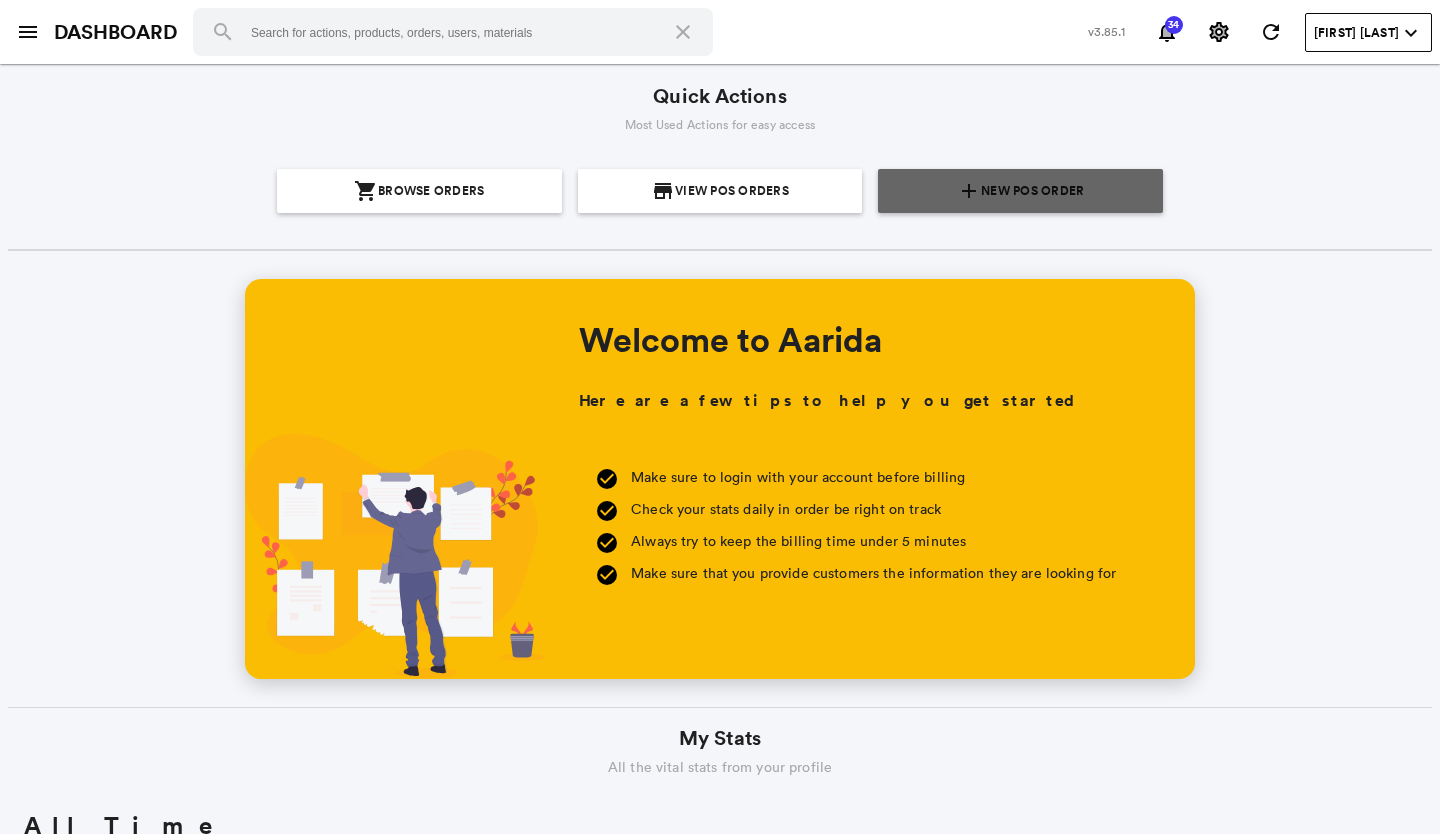 click on "New POS Order" at bounding box center (1032, 191) 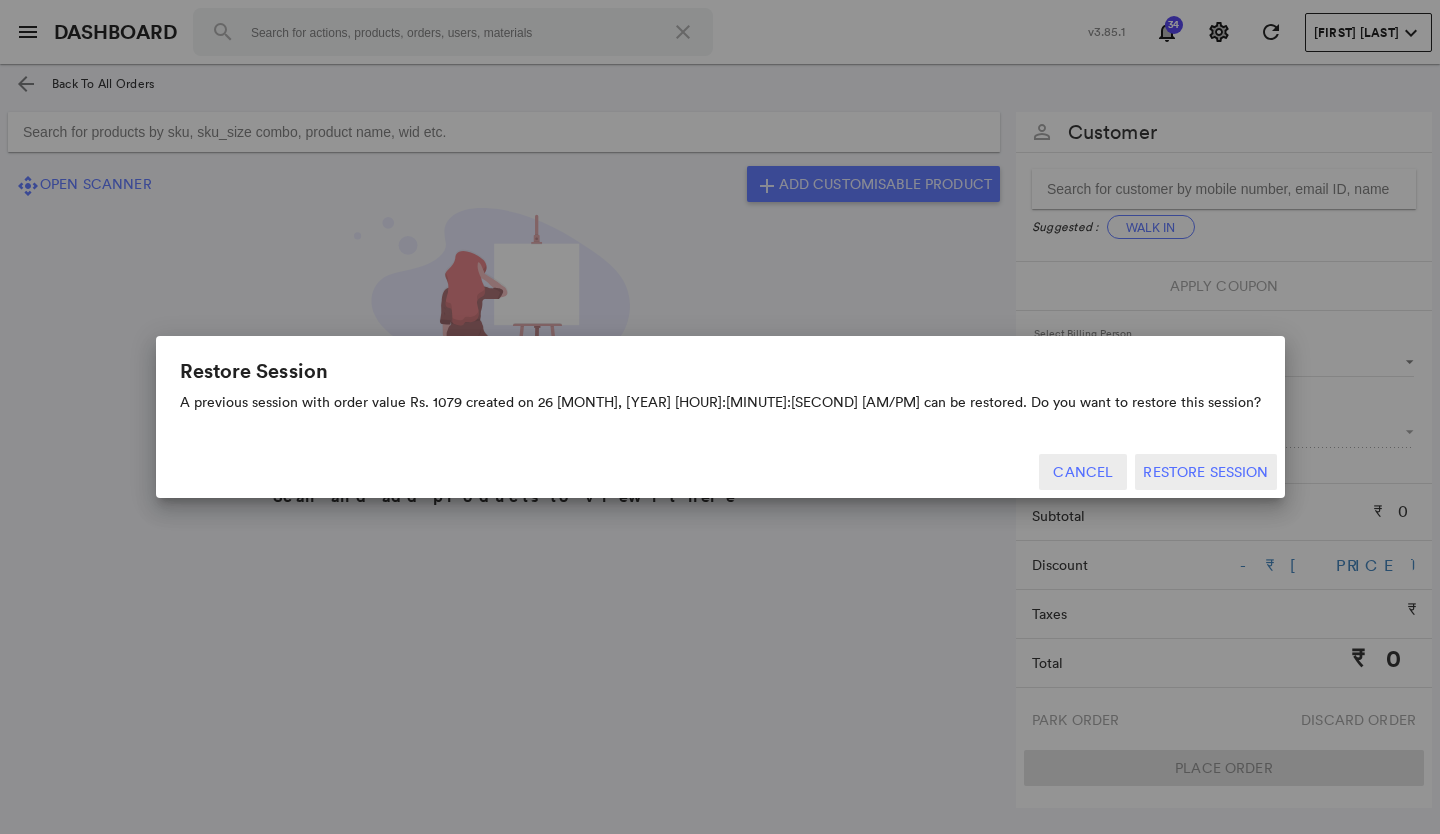 click on "Cancel" at bounding box center (1083, 472) 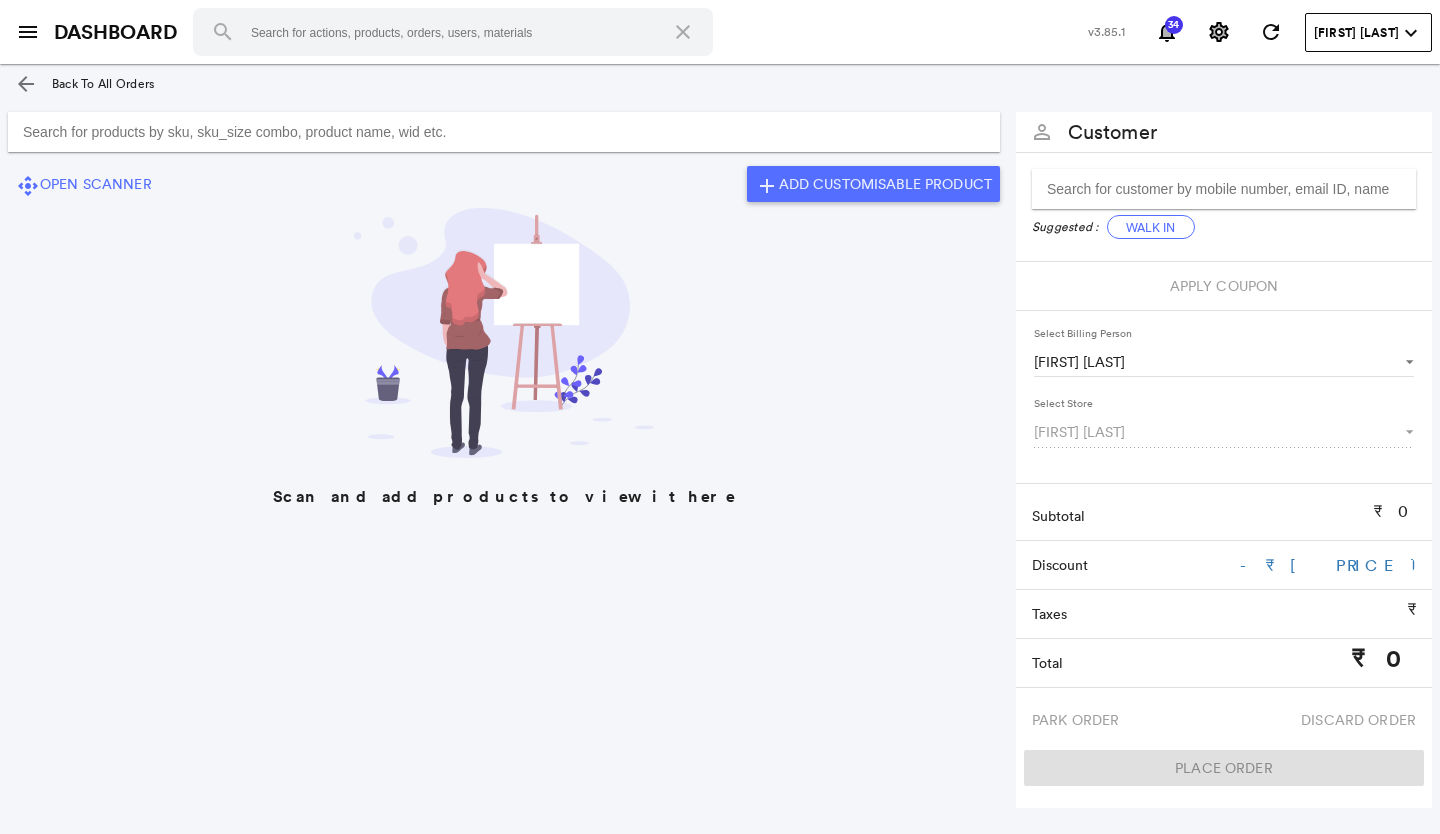 click at bounding box center (504, 132) 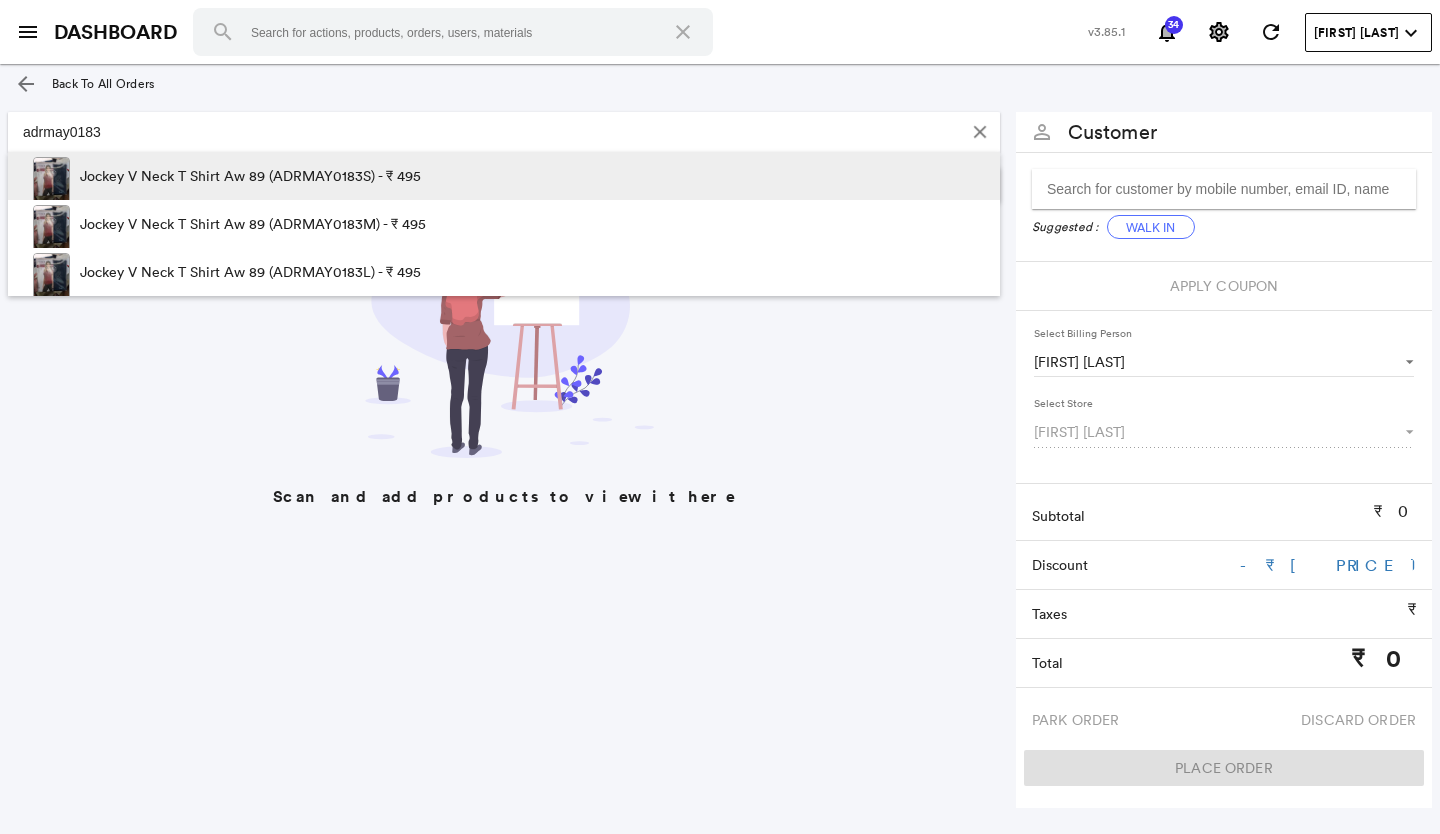click on "Jockey V Neck T Shirt Aw 89 (ADRMAY0183S) - ₹ 495" at bounding box center [250, 176] 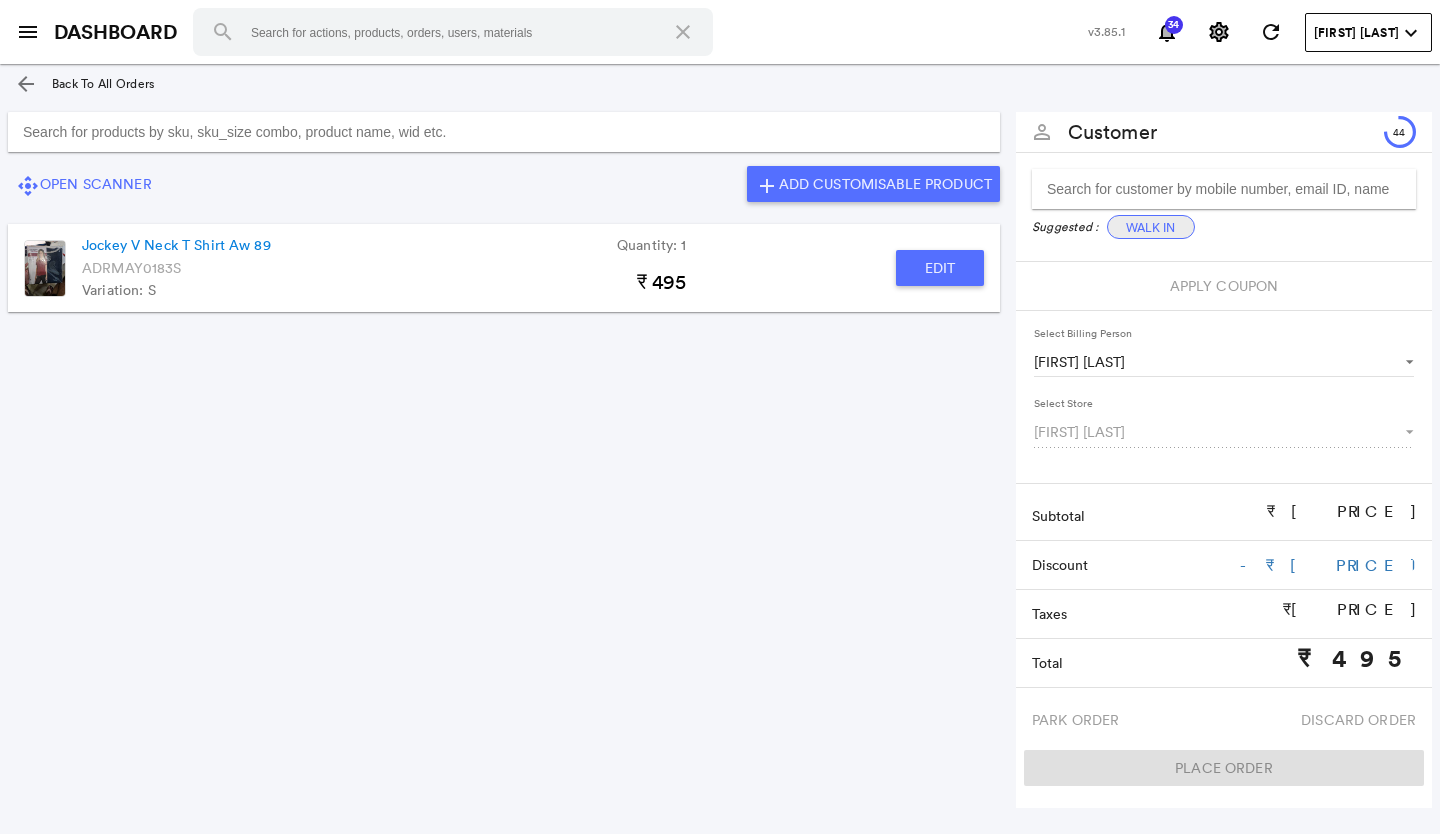 click on "Walk In" at bounding box center (1151, 227) 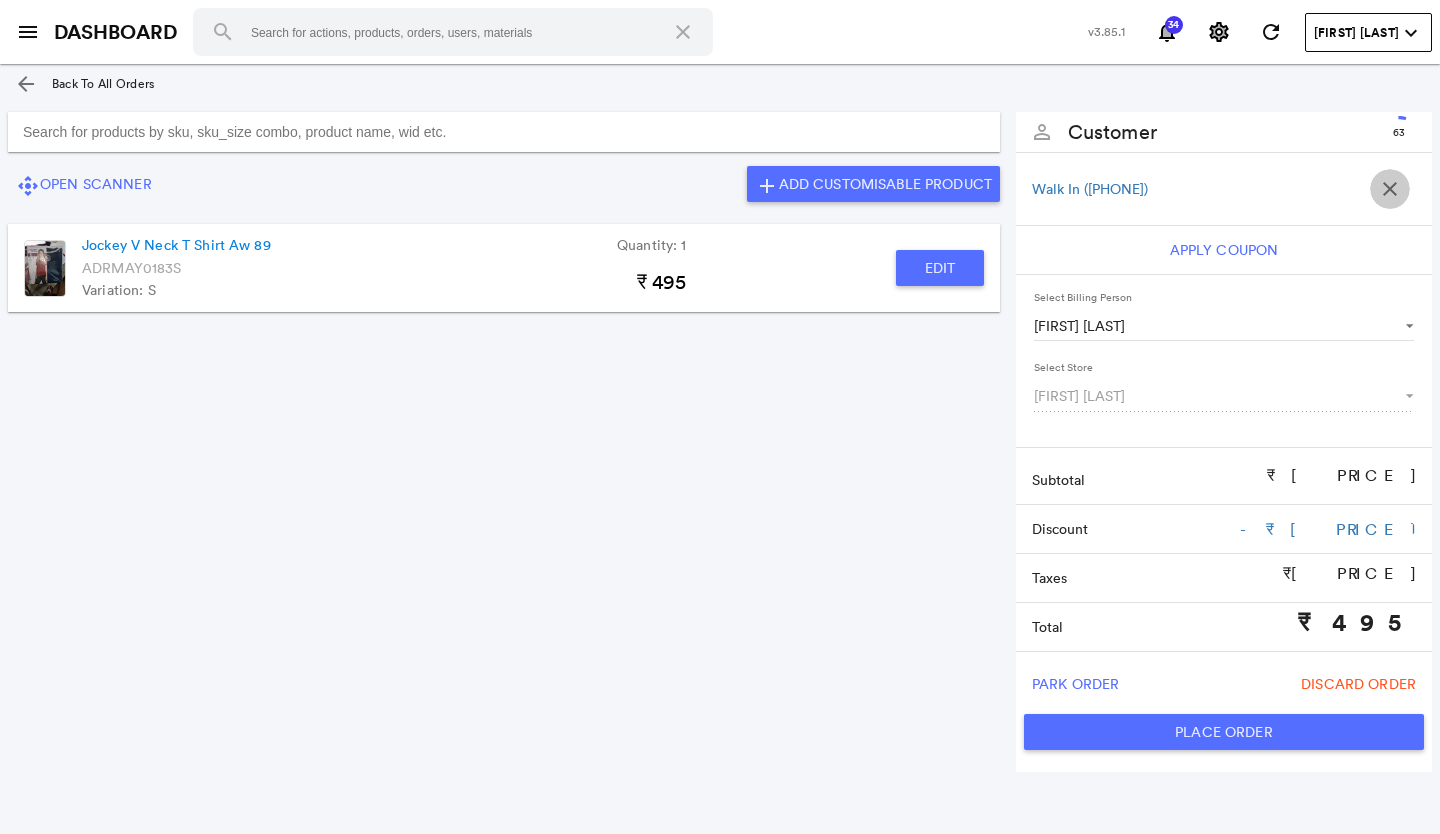 click on "close" at bounding box center (1390, 189) 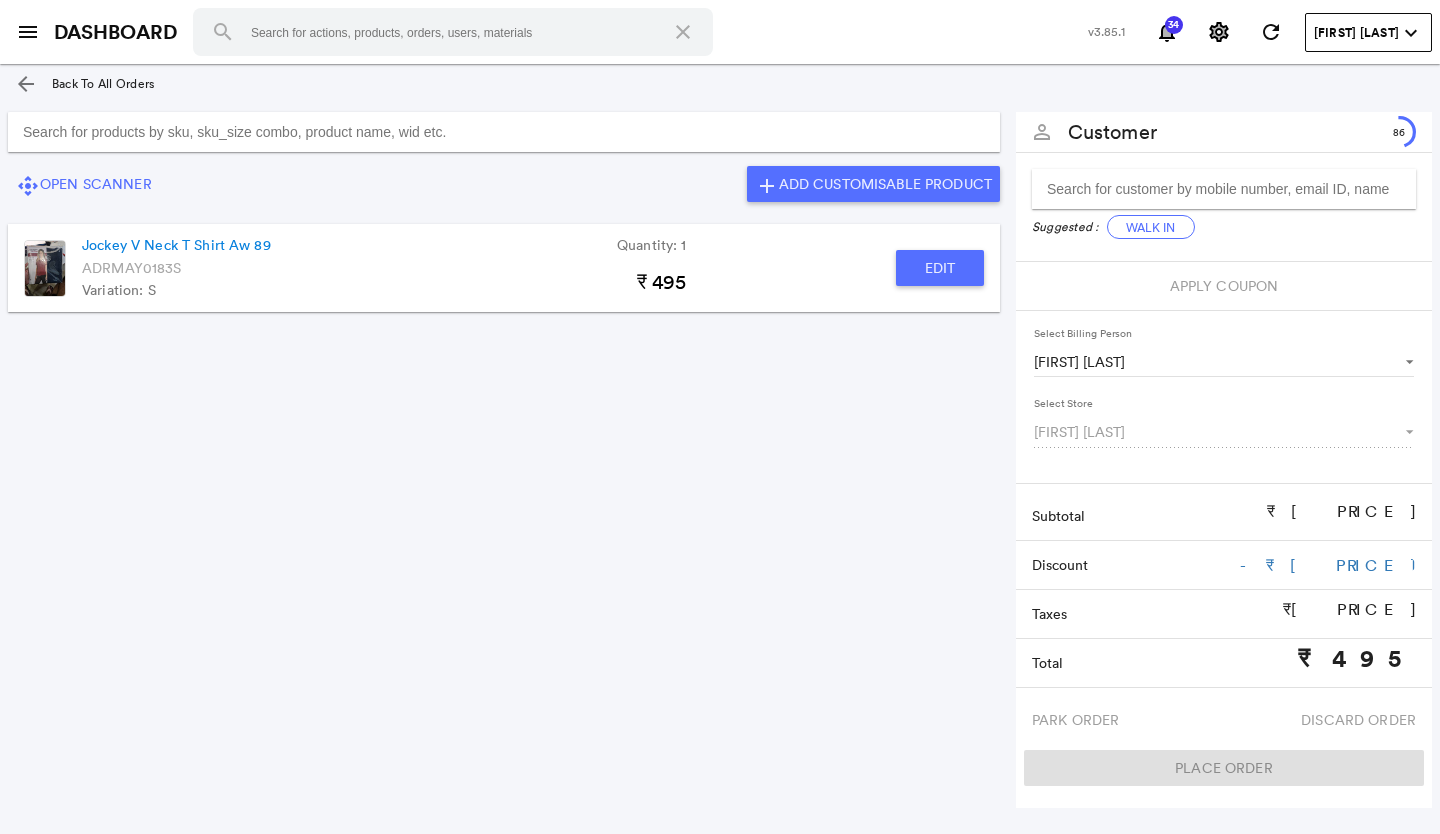 click on "Edit" at bounding box center (940, 268) 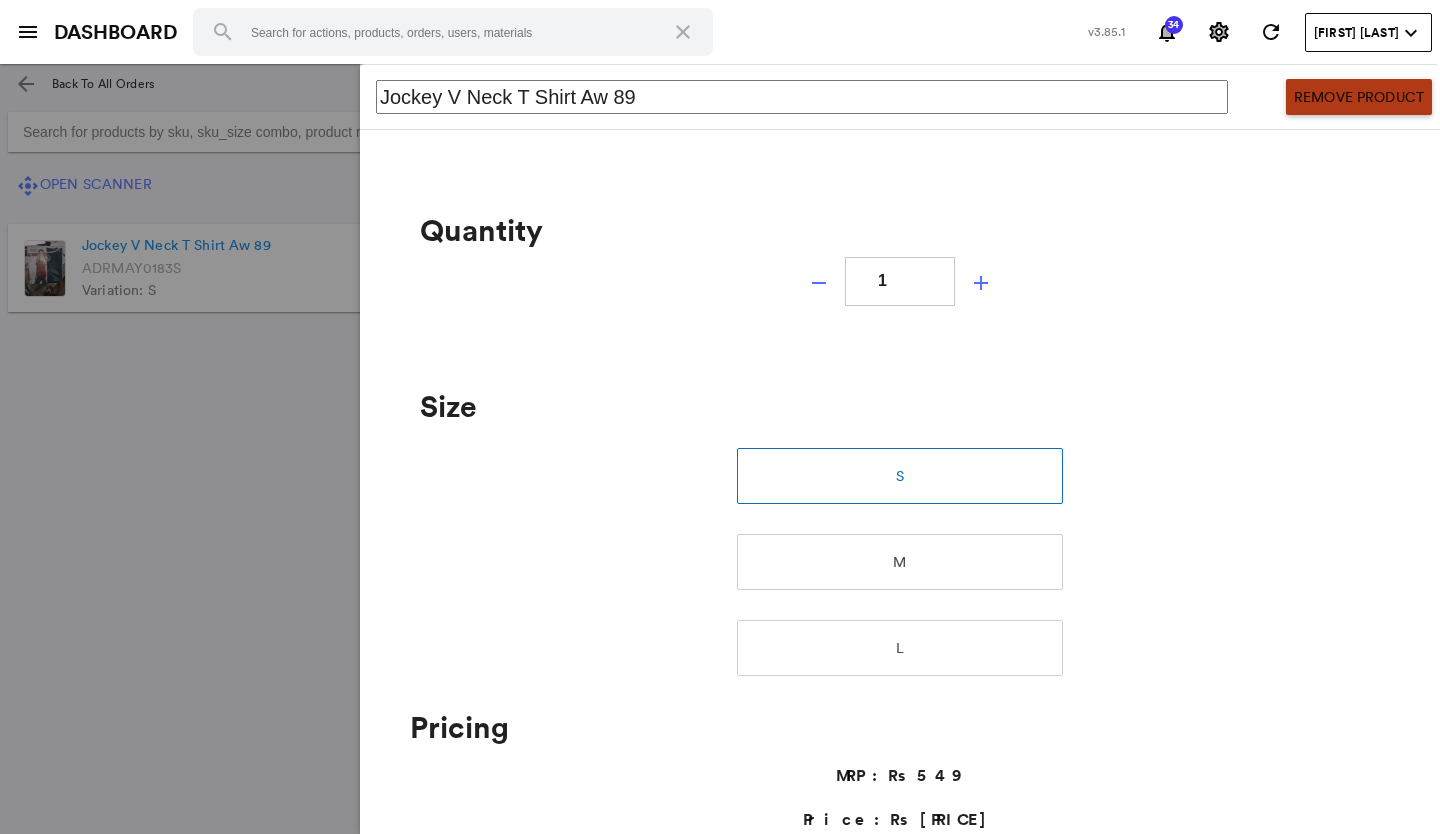 click on "Remove Product" at bounding box center (1359, 97) 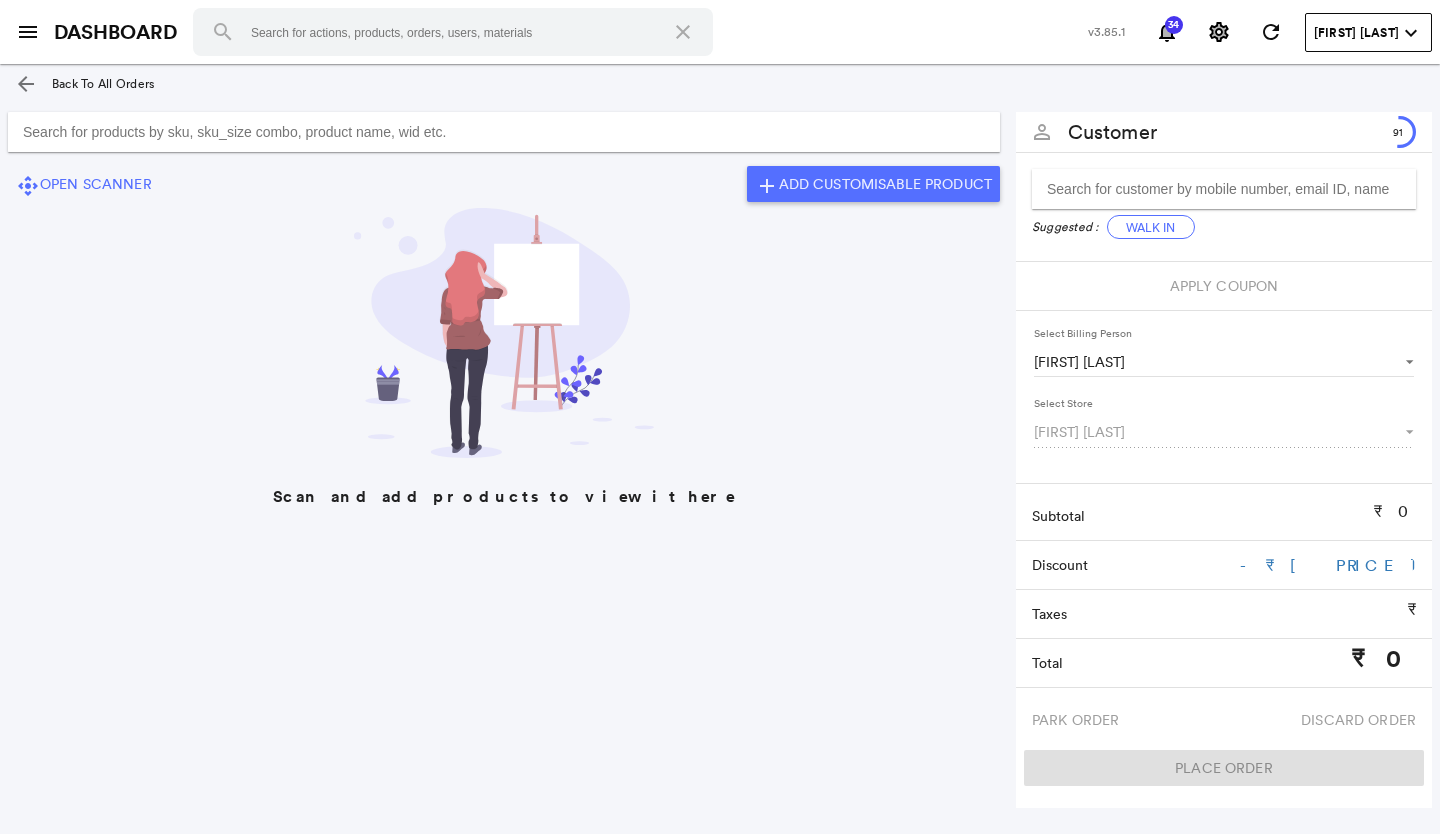 click at bounding box center [504, 132] 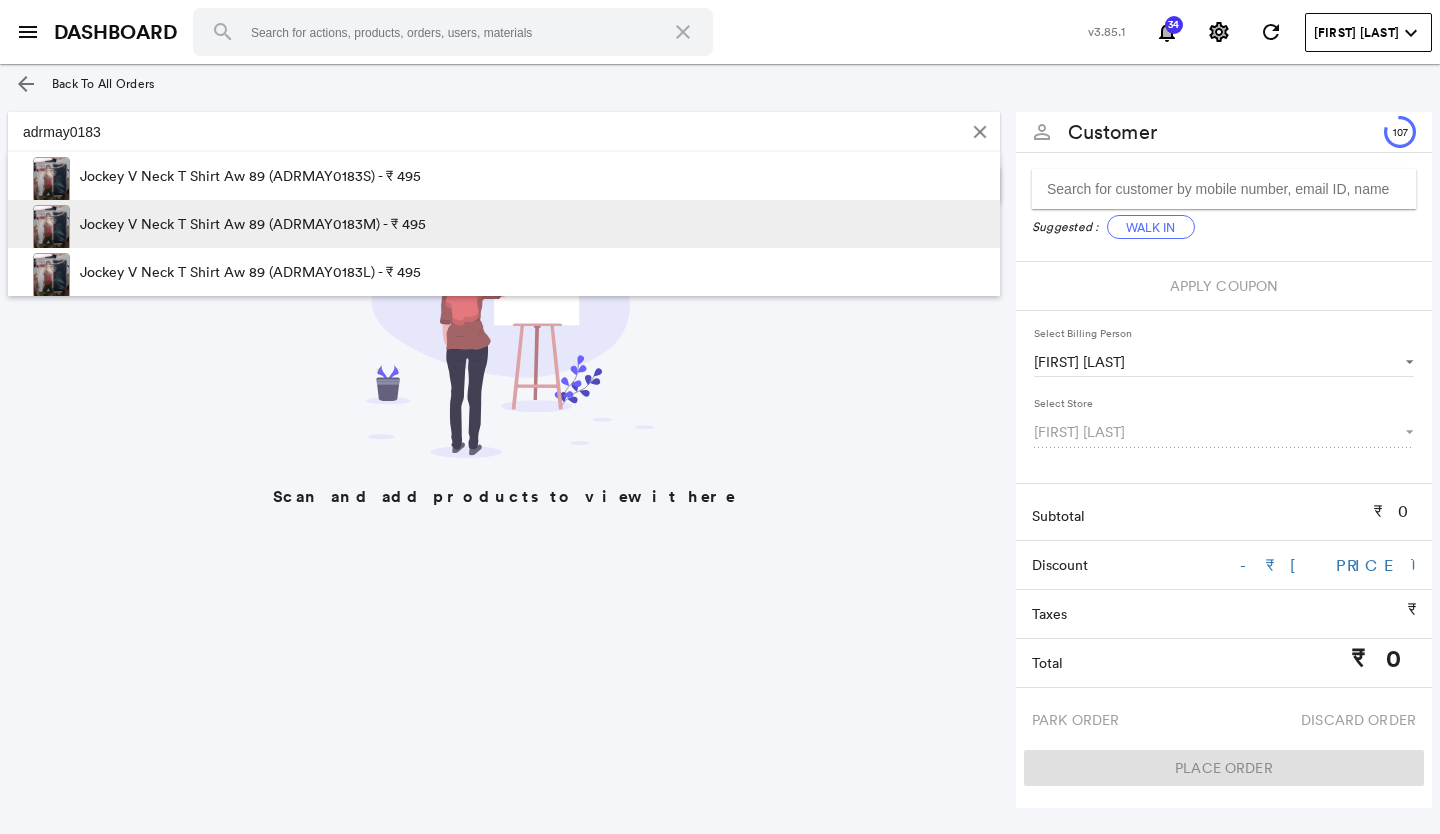 click on "Jockey V Neck T Shirt Aw 89 (ADRMAY0183M) - ₹ 495" at bounding box center [253, 224] 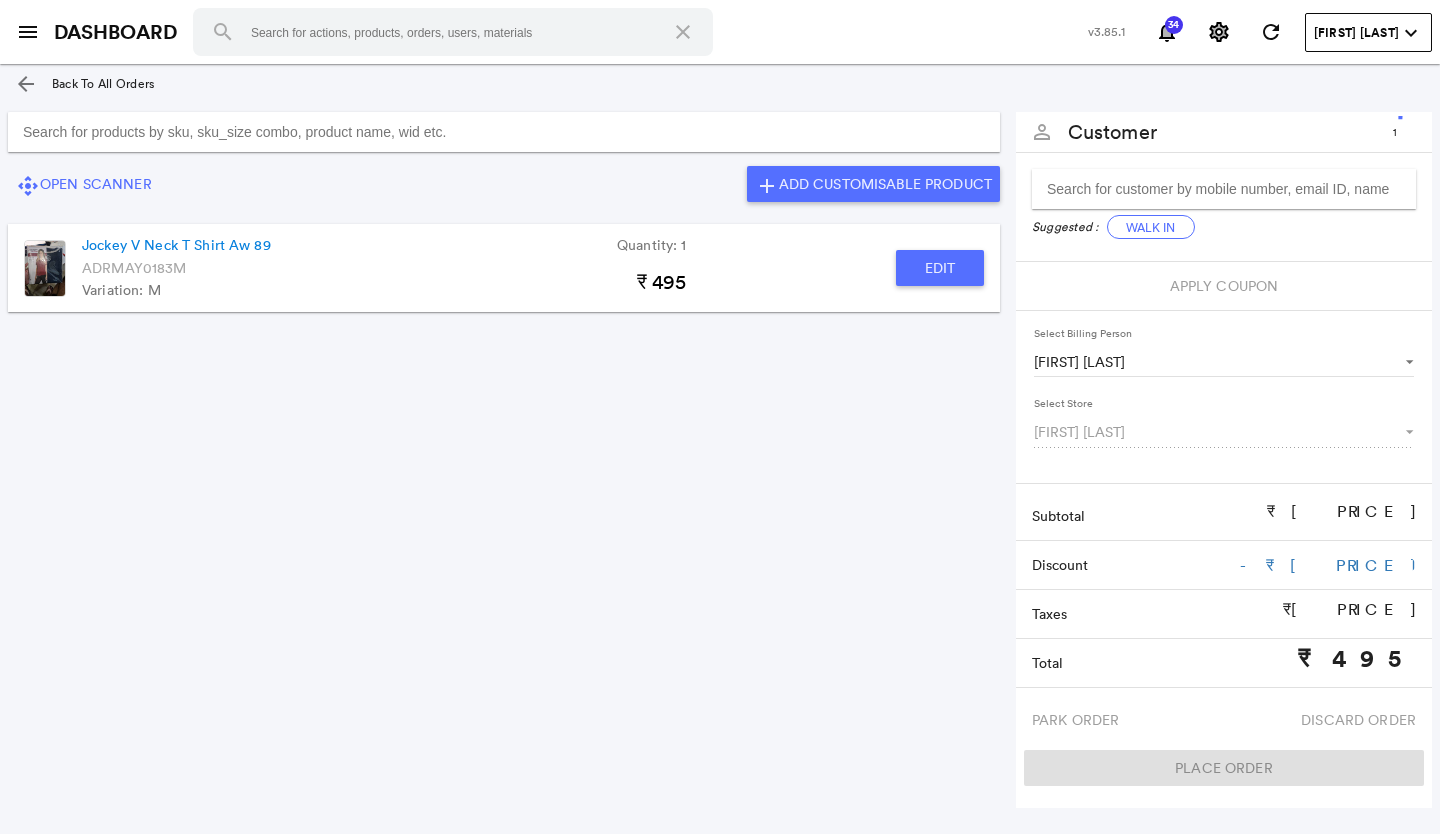 click at bounding box center (504, 132) 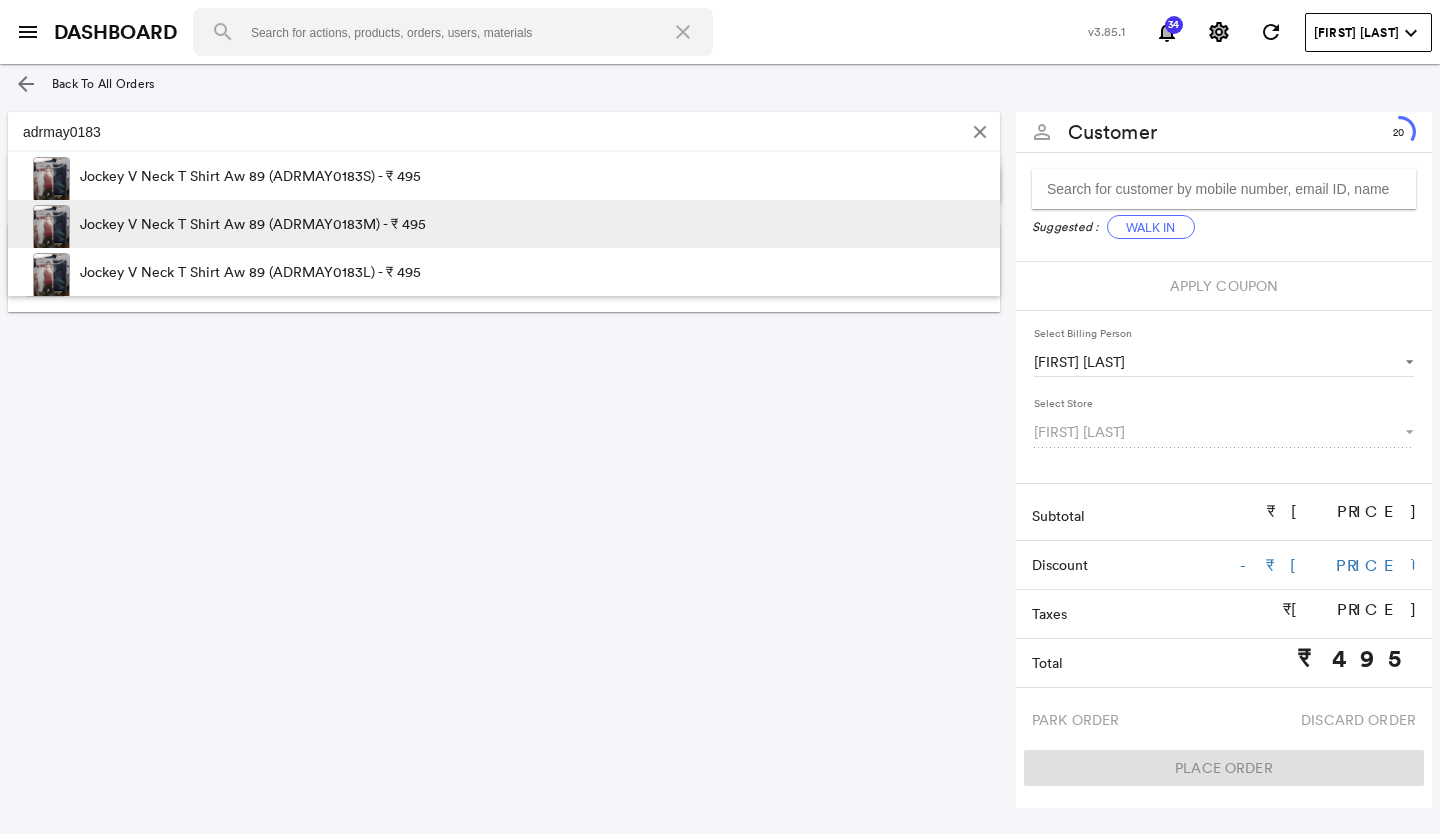 type on "adrmay0183" 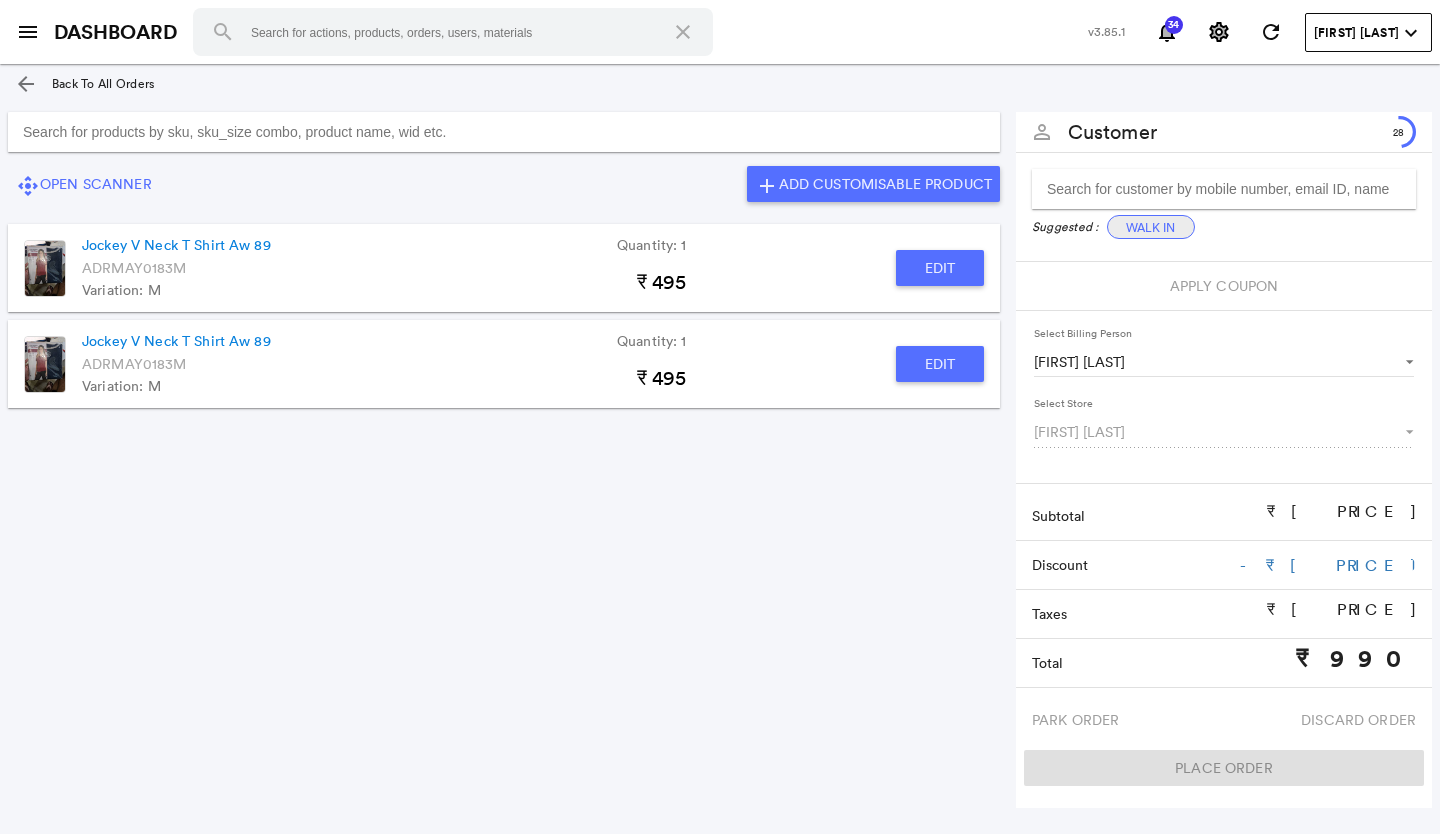 click on "Walk In" at bounding box center [1151, 227] 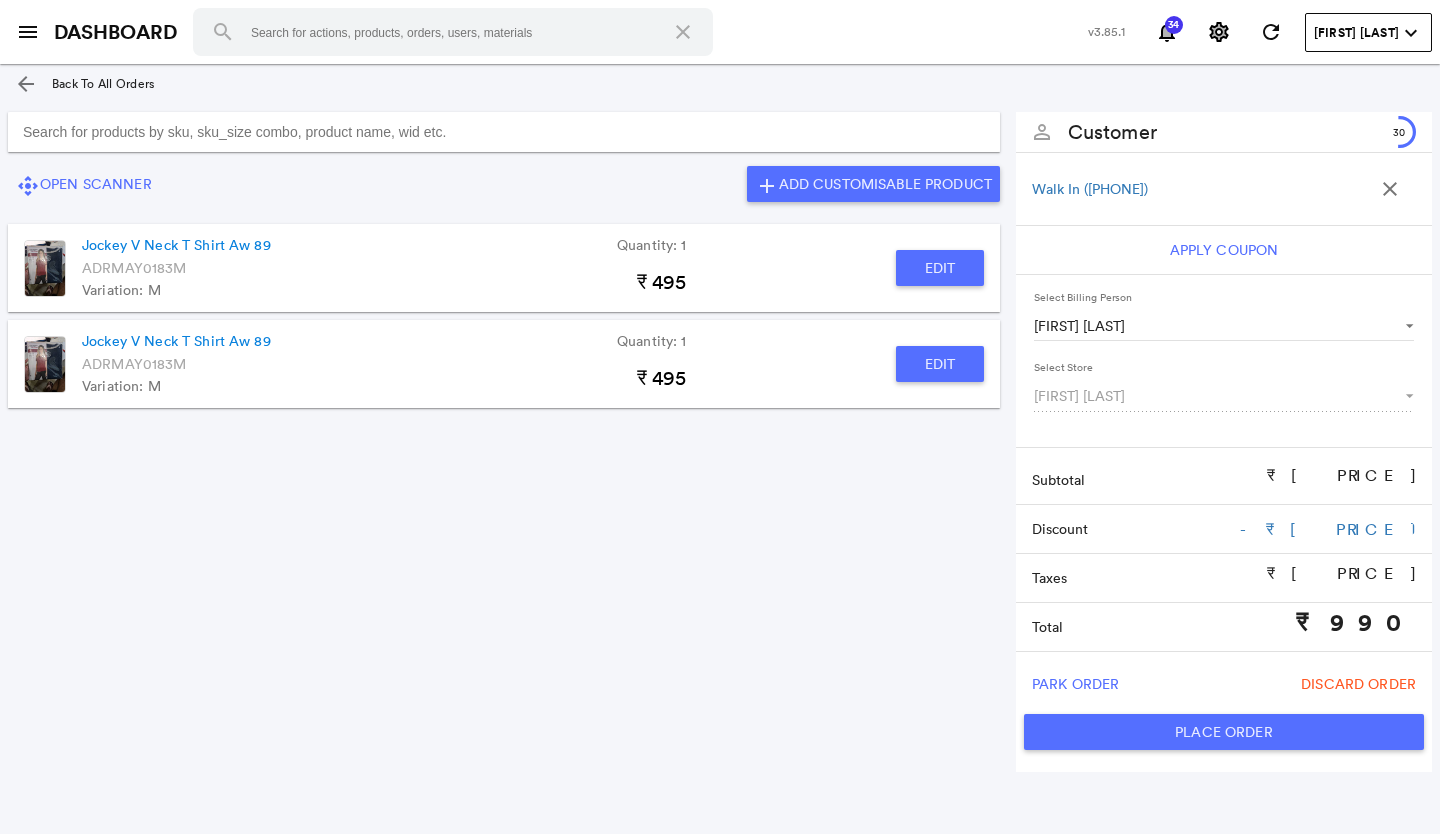 click on "Place Order" at bounding box center (1224, 732) 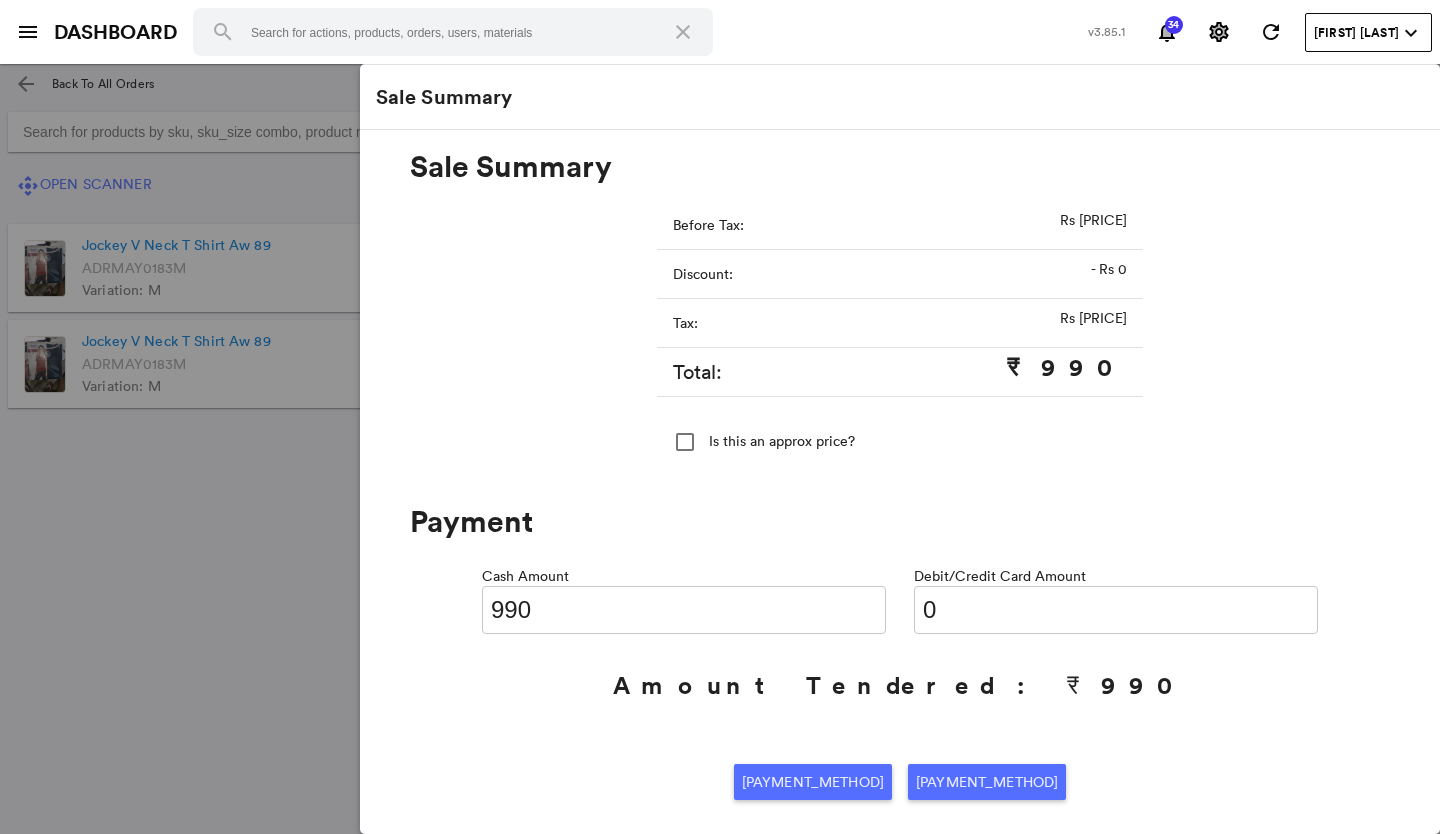 click on "0" at bounding box center [1116, 610] 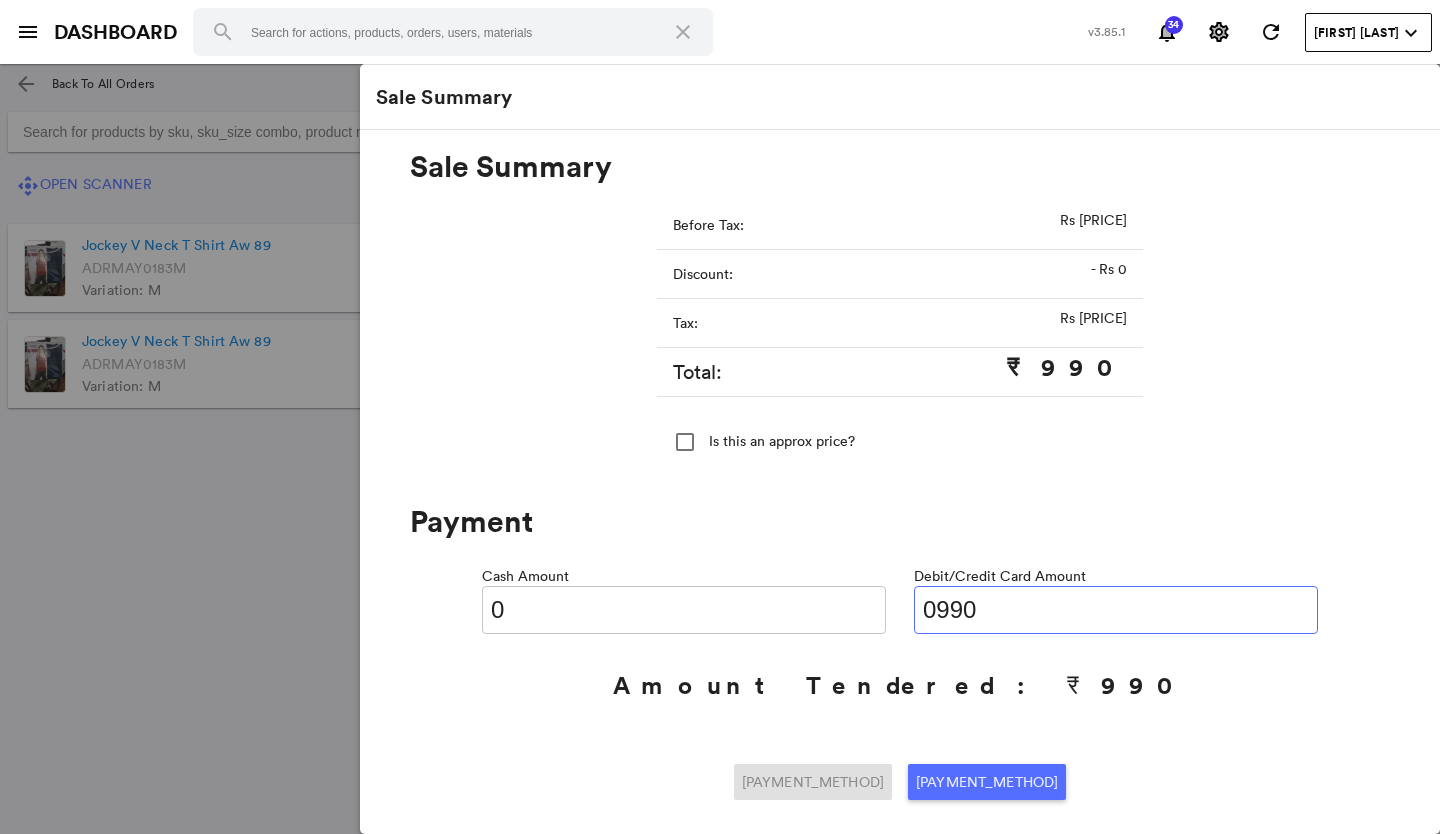 type on "0990" 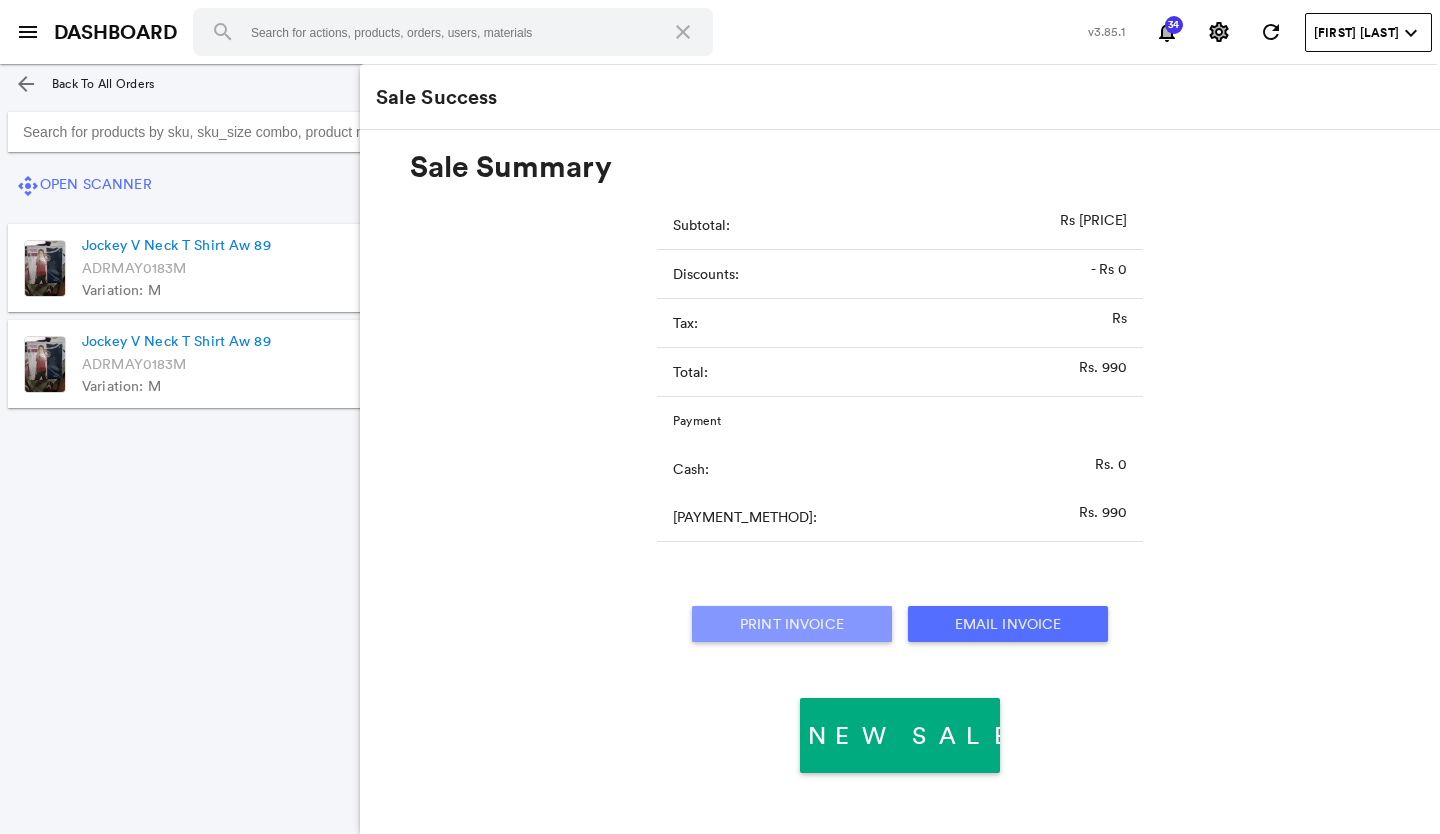 click on "Print Invoice" at bounding box center [792, 624] 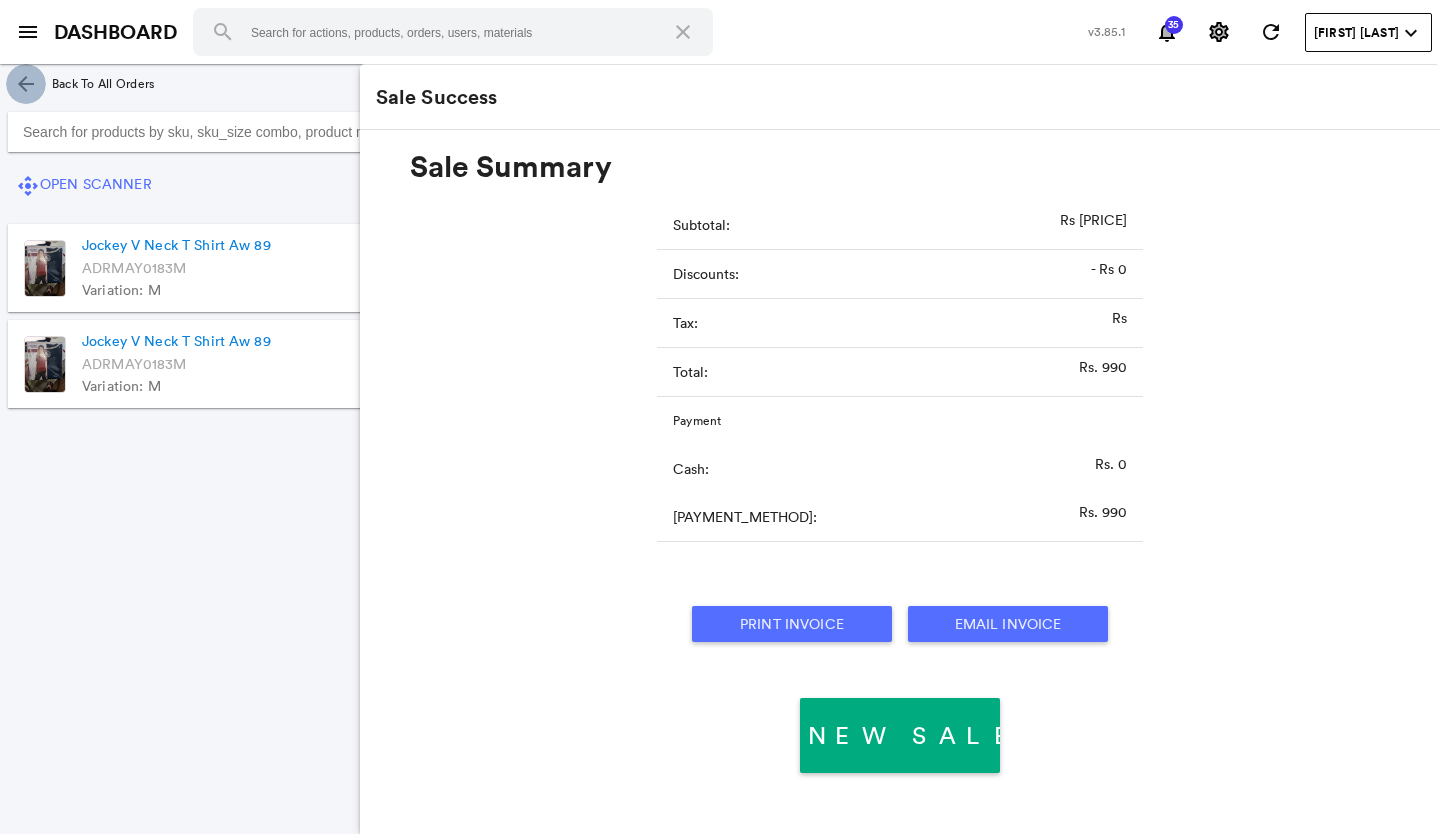 click on "arrow_back" at bounding box center [26, 84] 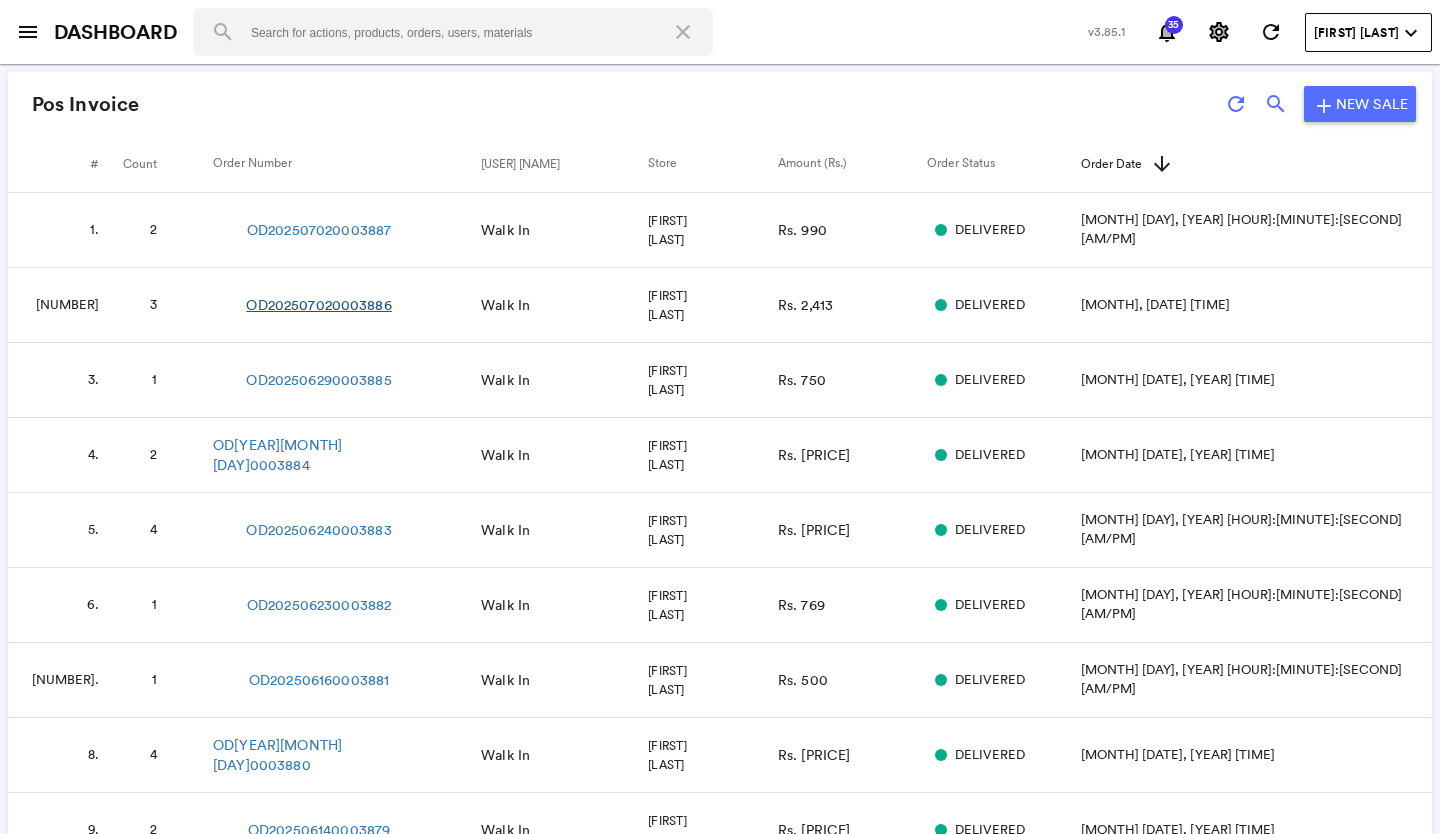 click on "OD202507020003886" at bounding box center (319, 230) 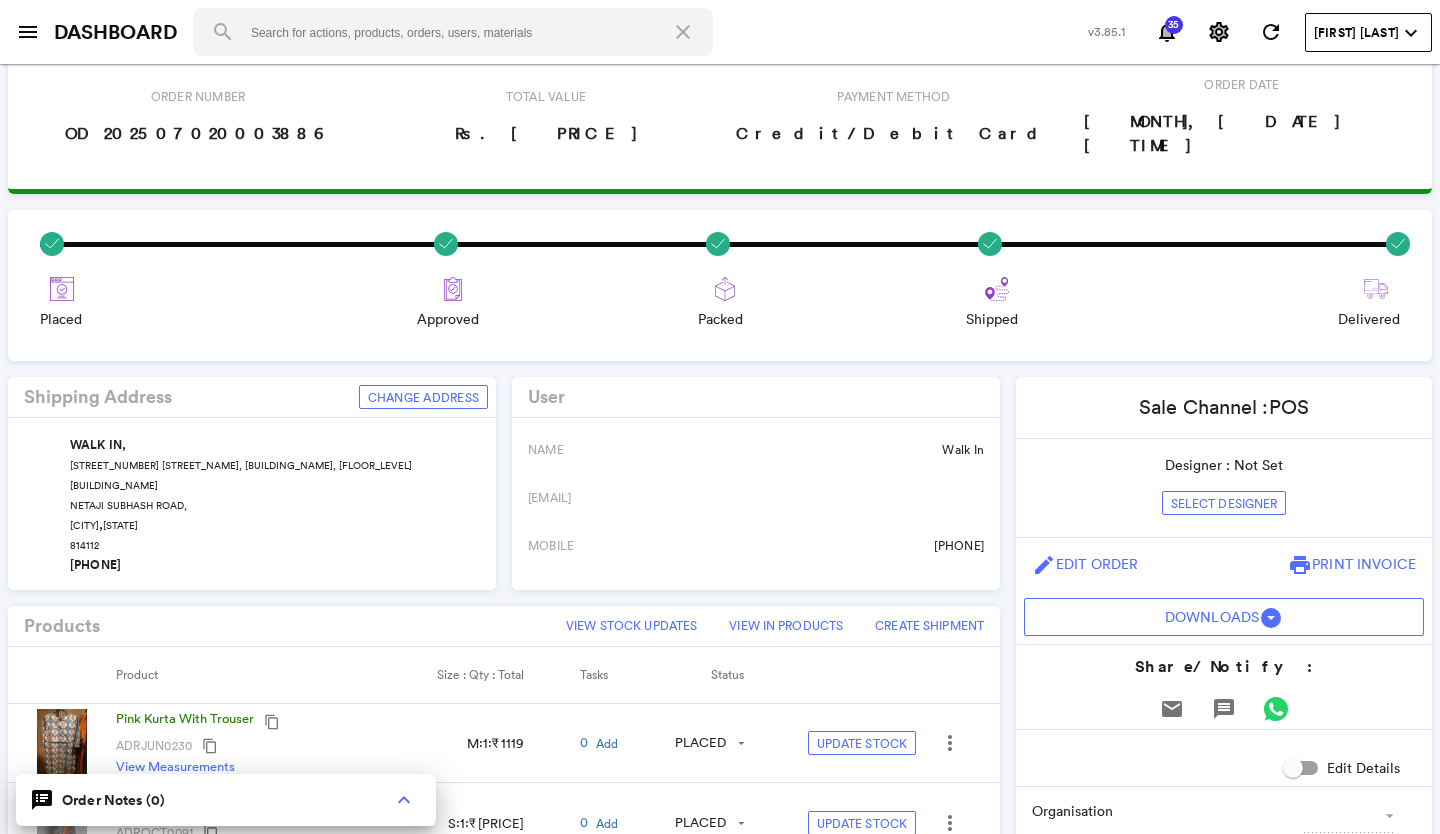 scroll, scrollTop: 0, scrollLeft: 0, axis: both 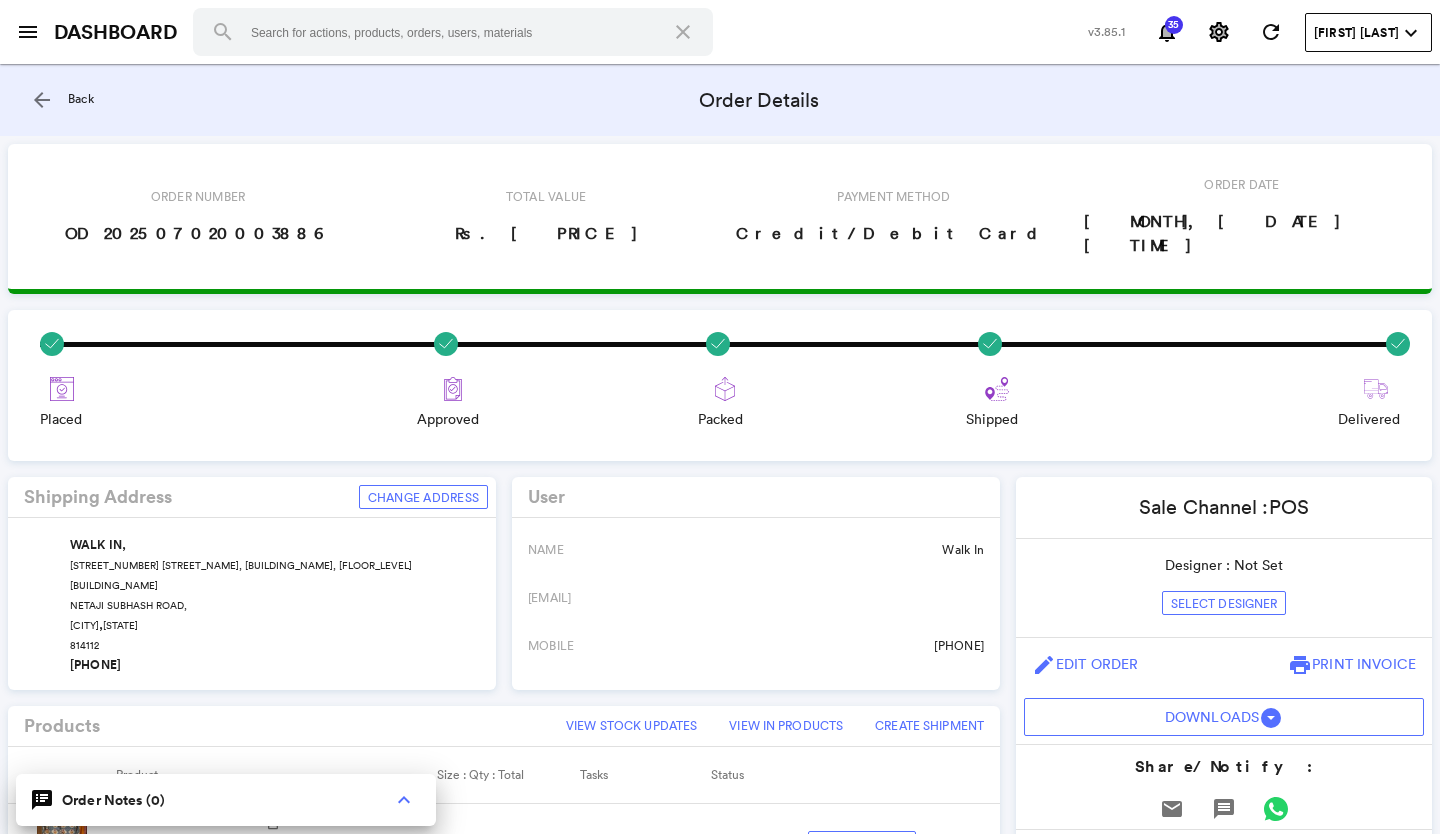 click on "arrow_back" at bounding box center (42, 100) 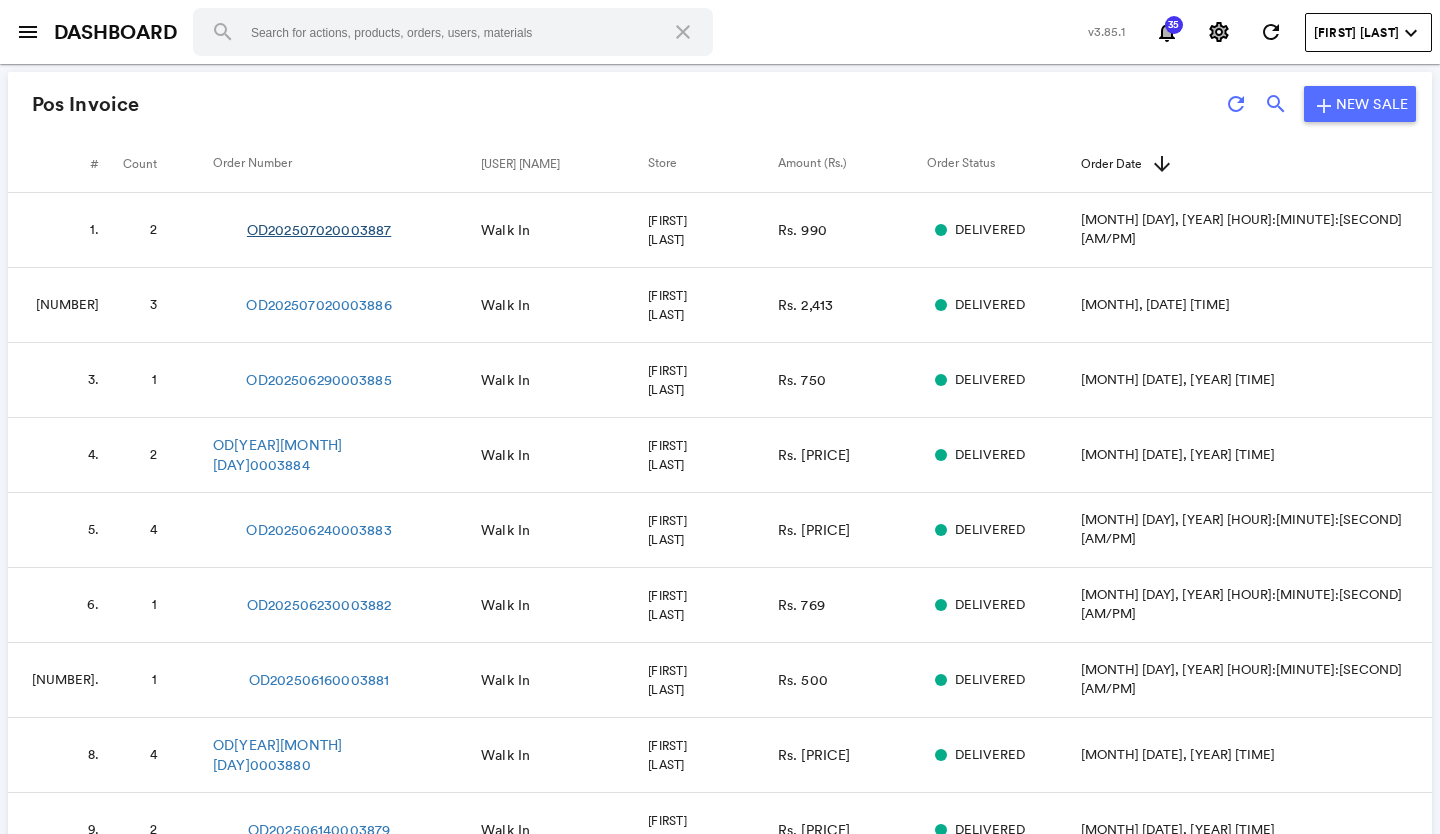 click on "OD202507020003887" at bounding box center [319, 230] 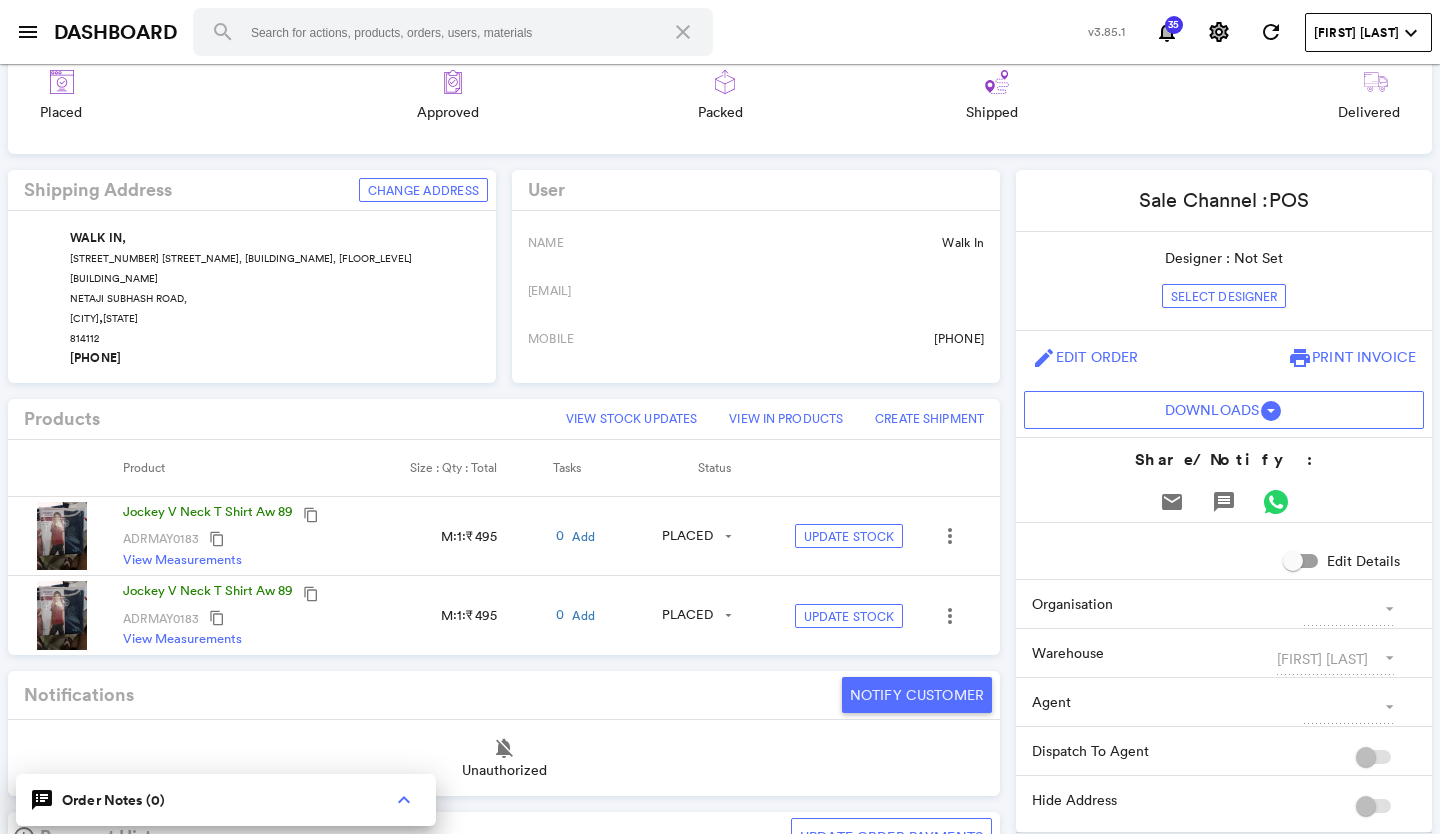 scroll, scrollTop: 400, scrollLeft: 0, axis: vertical 